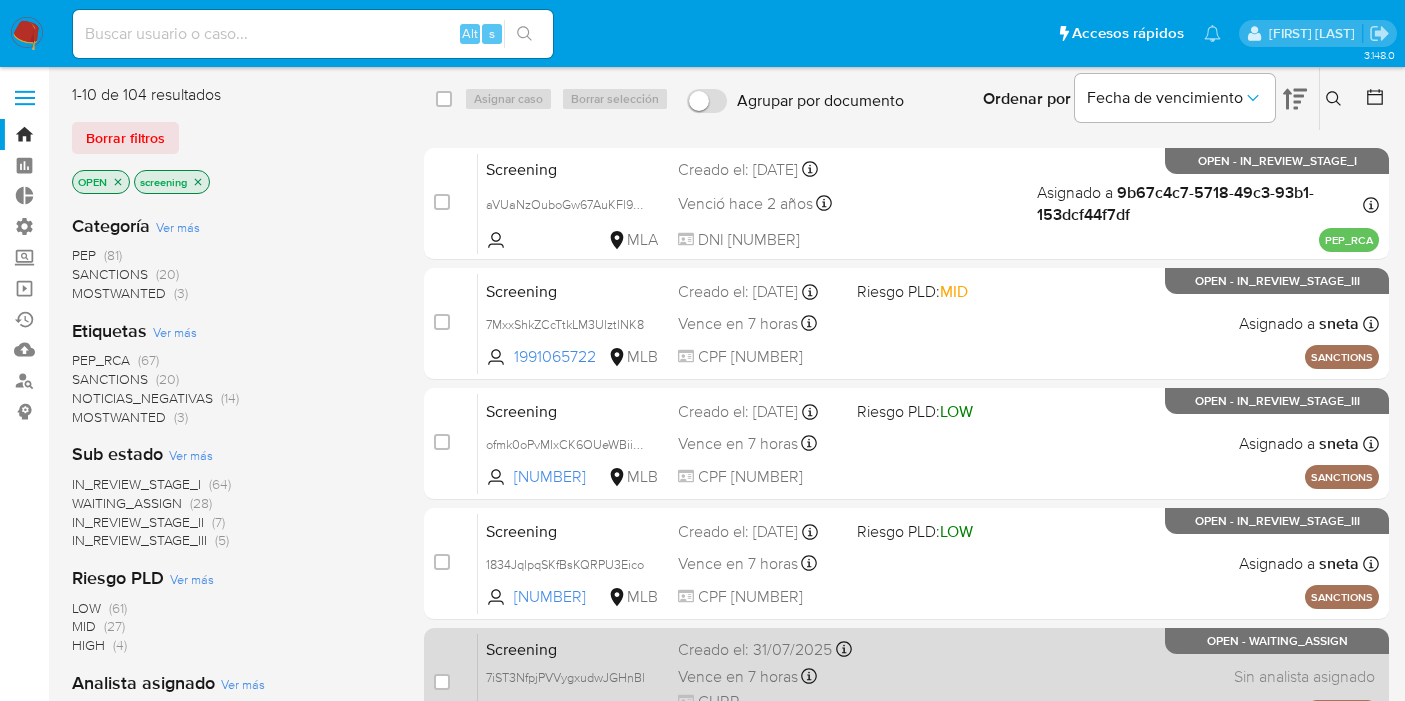 scroll, scrollTop: 0, scrollLeft: 0, axis: both 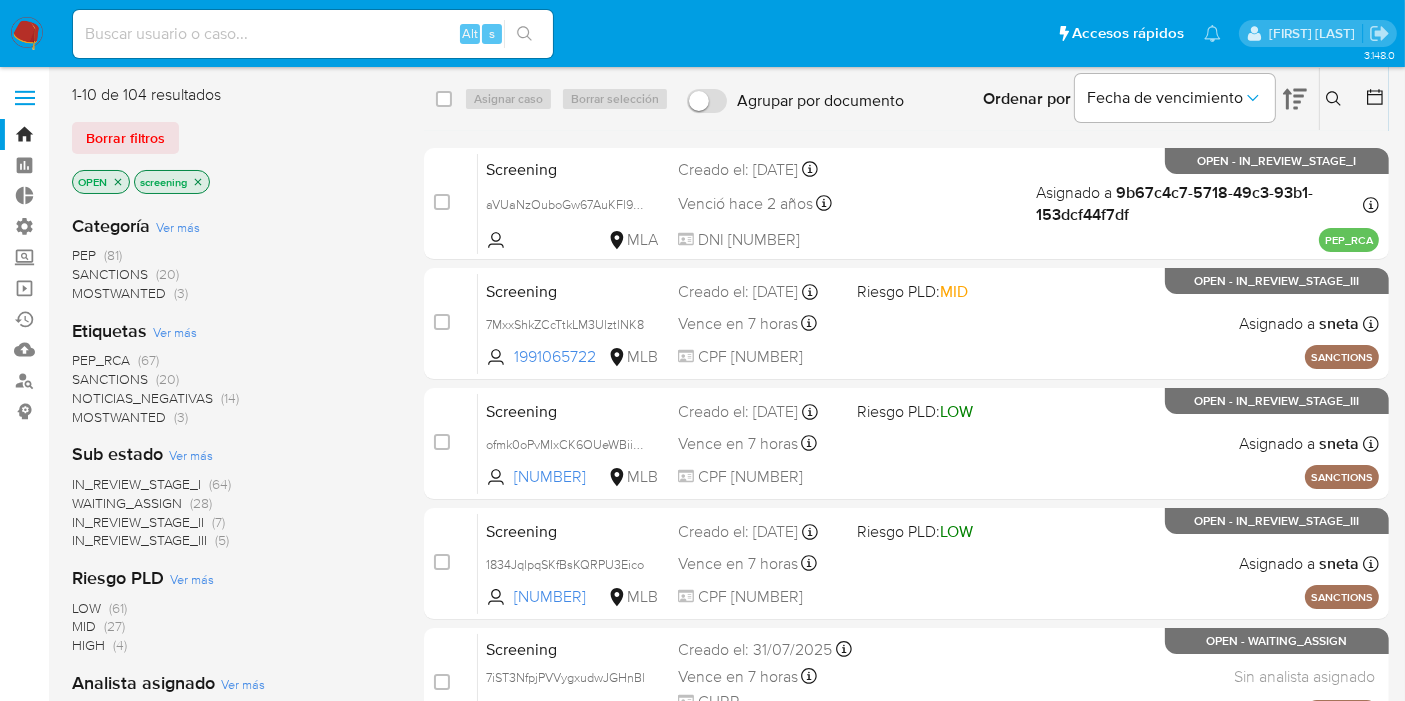 click on "Borrar filtros" at bounding box center (232, 138) 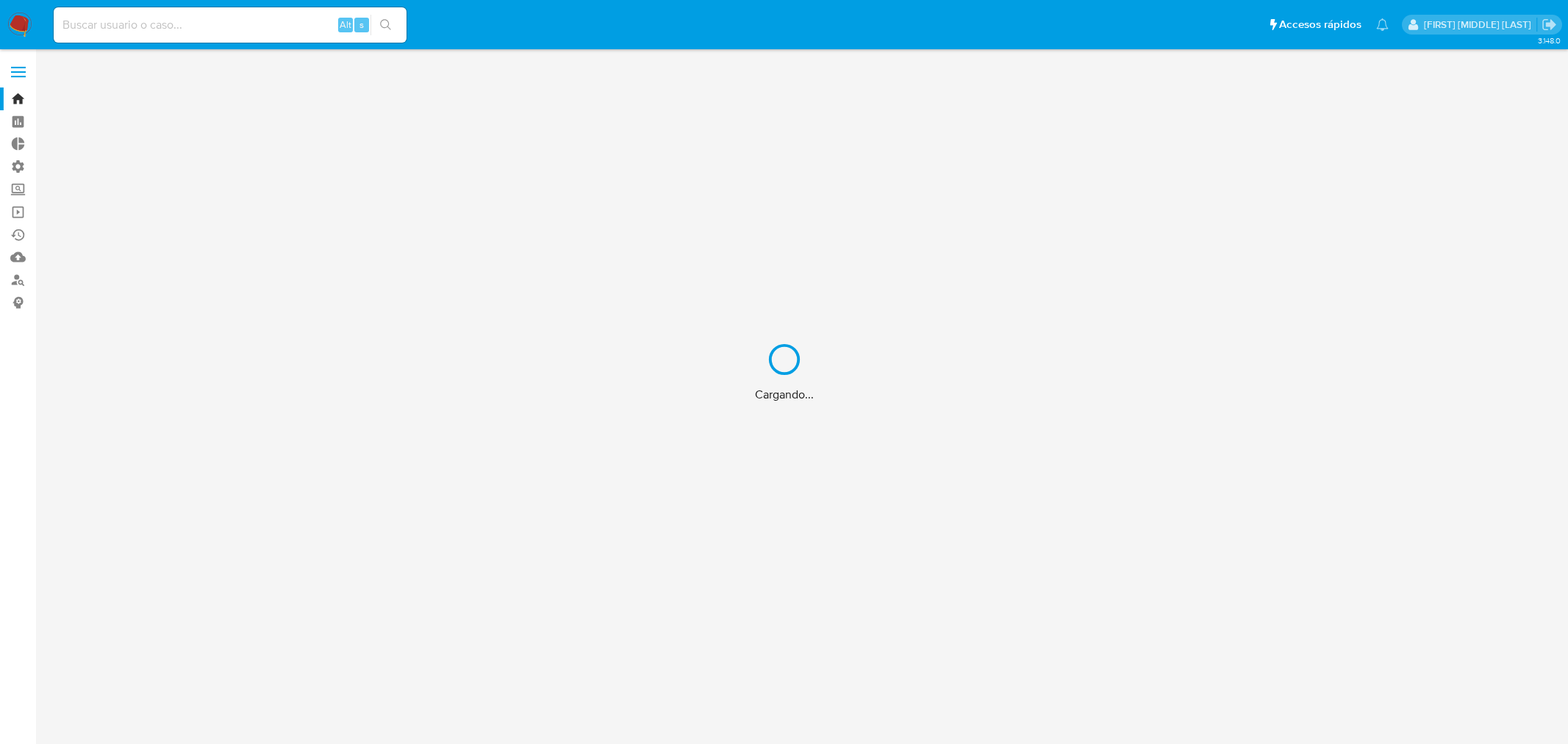 scroll, scrollTop: 0, scrollLeft: 0, axis: both 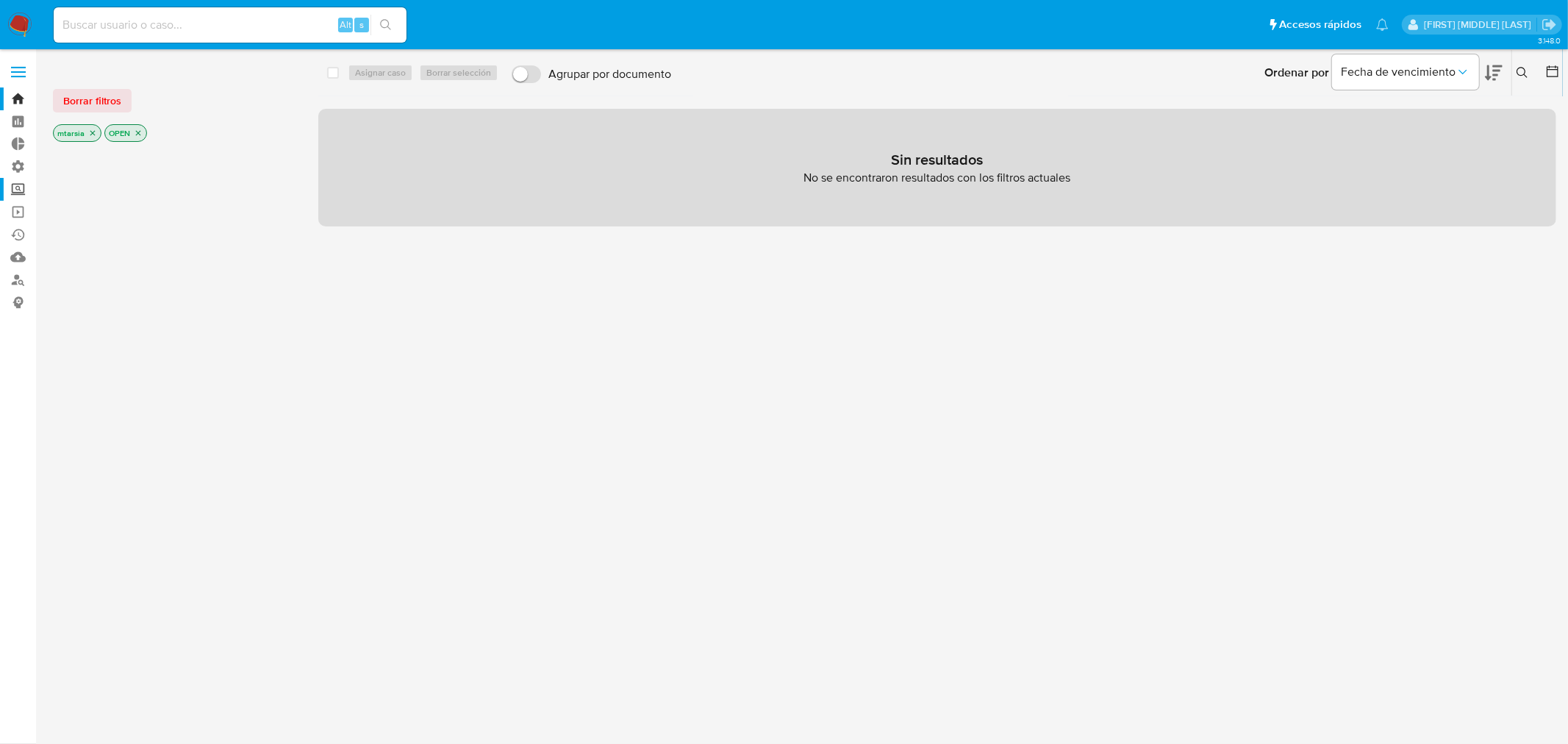click on "Screening" at bounding box center (87, 189) 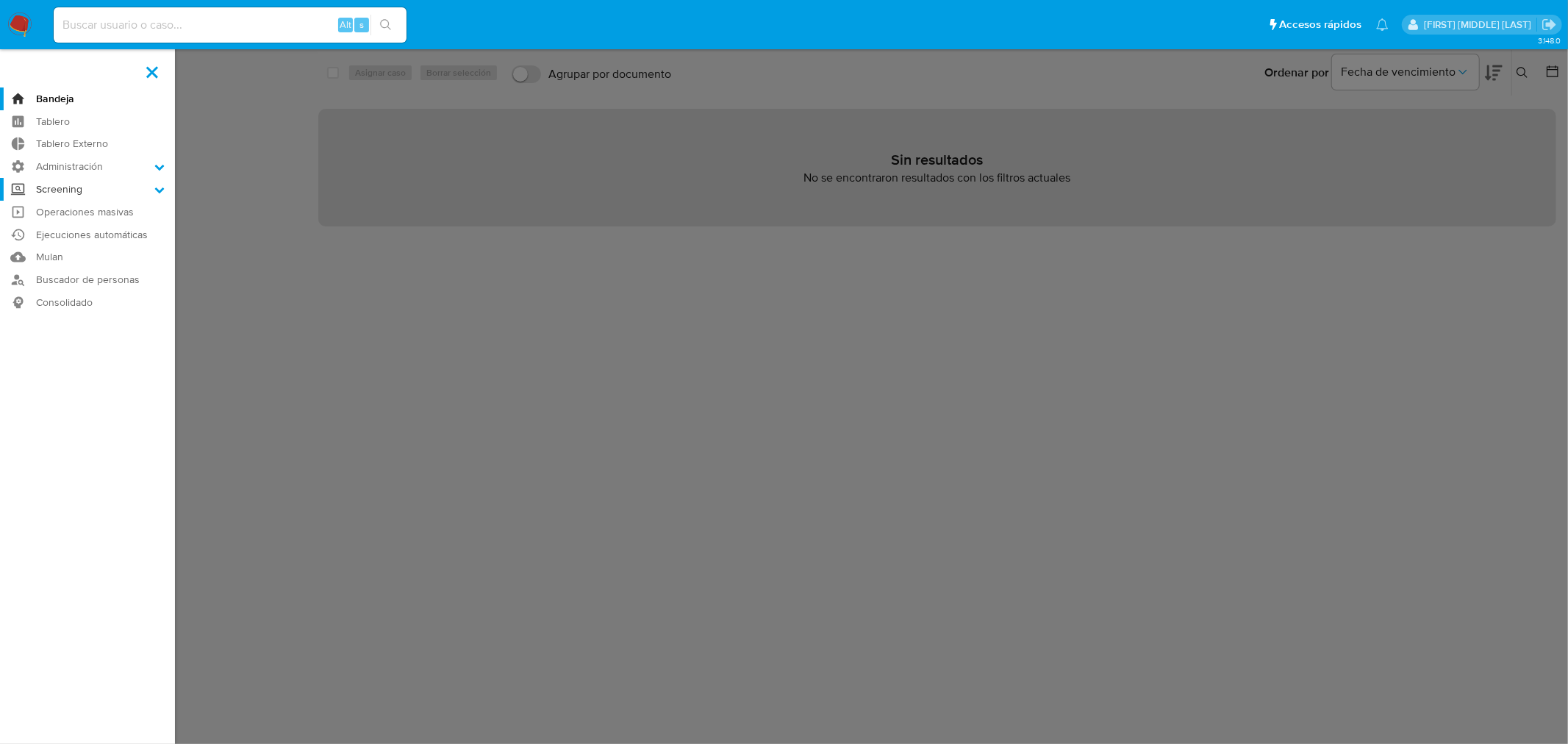 click on "Screening" at bounding box center [0, 0] 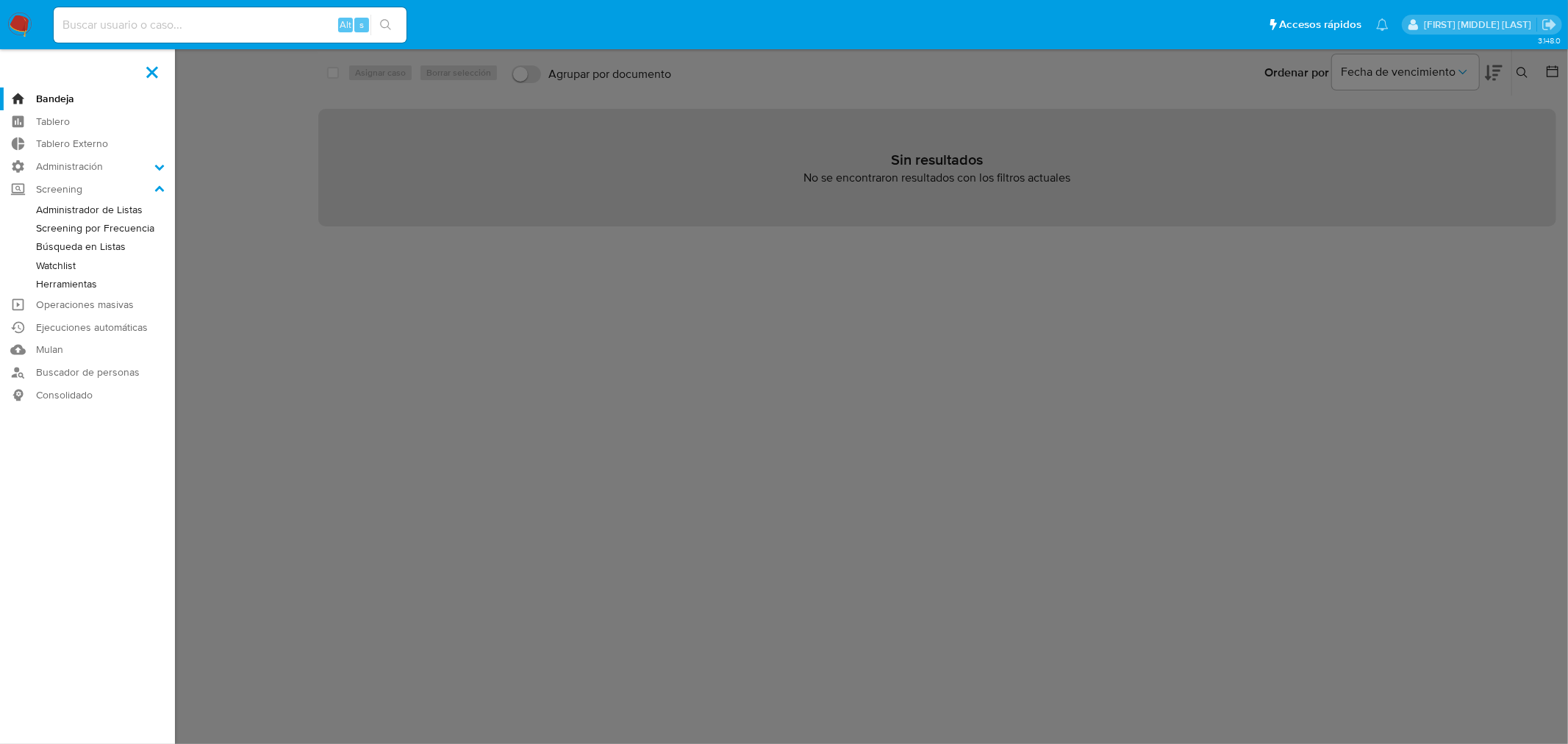 click on "Watchlist" at bounding box center (87, 265) 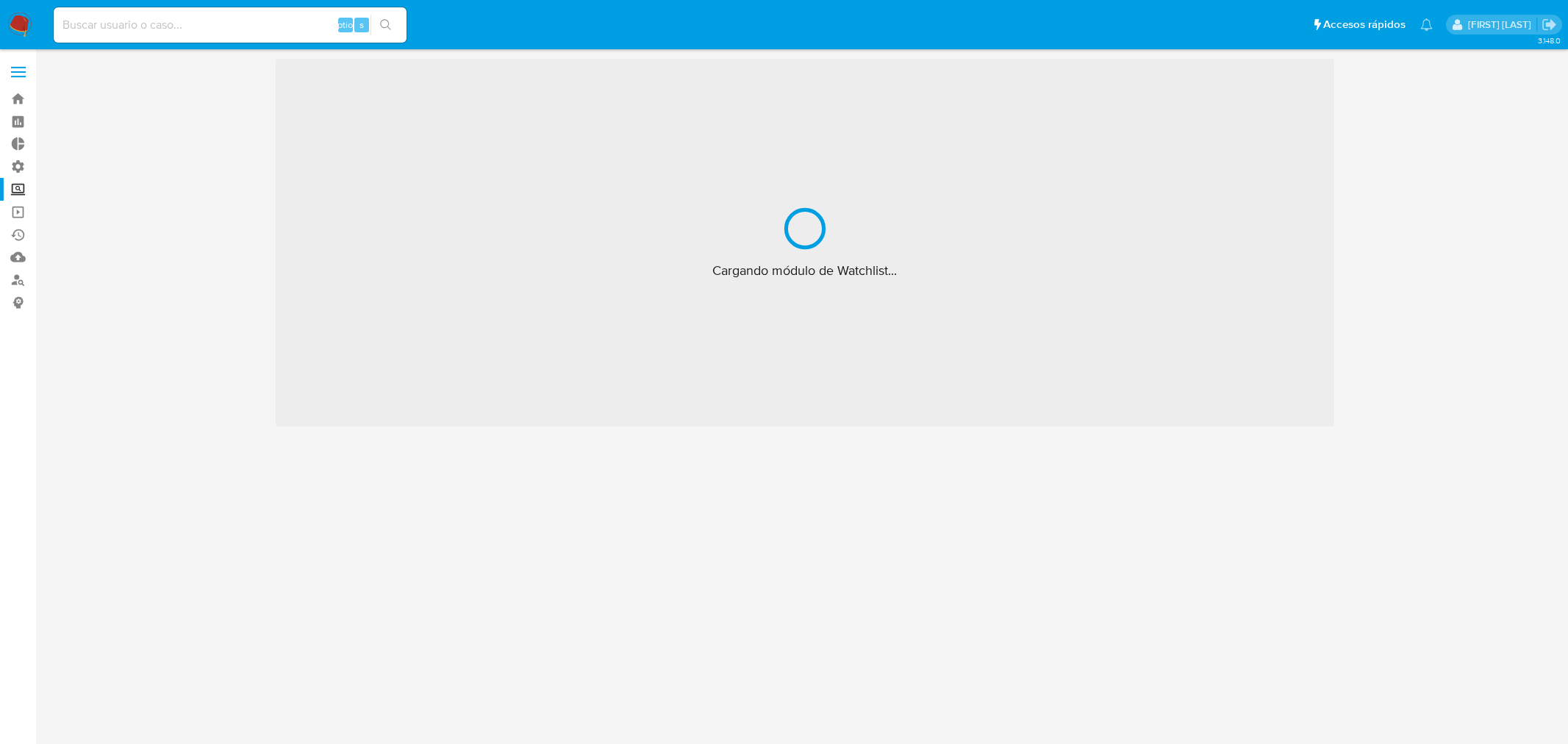 scroll, scrollTop: 0, scrollLeft: 0, axis: both 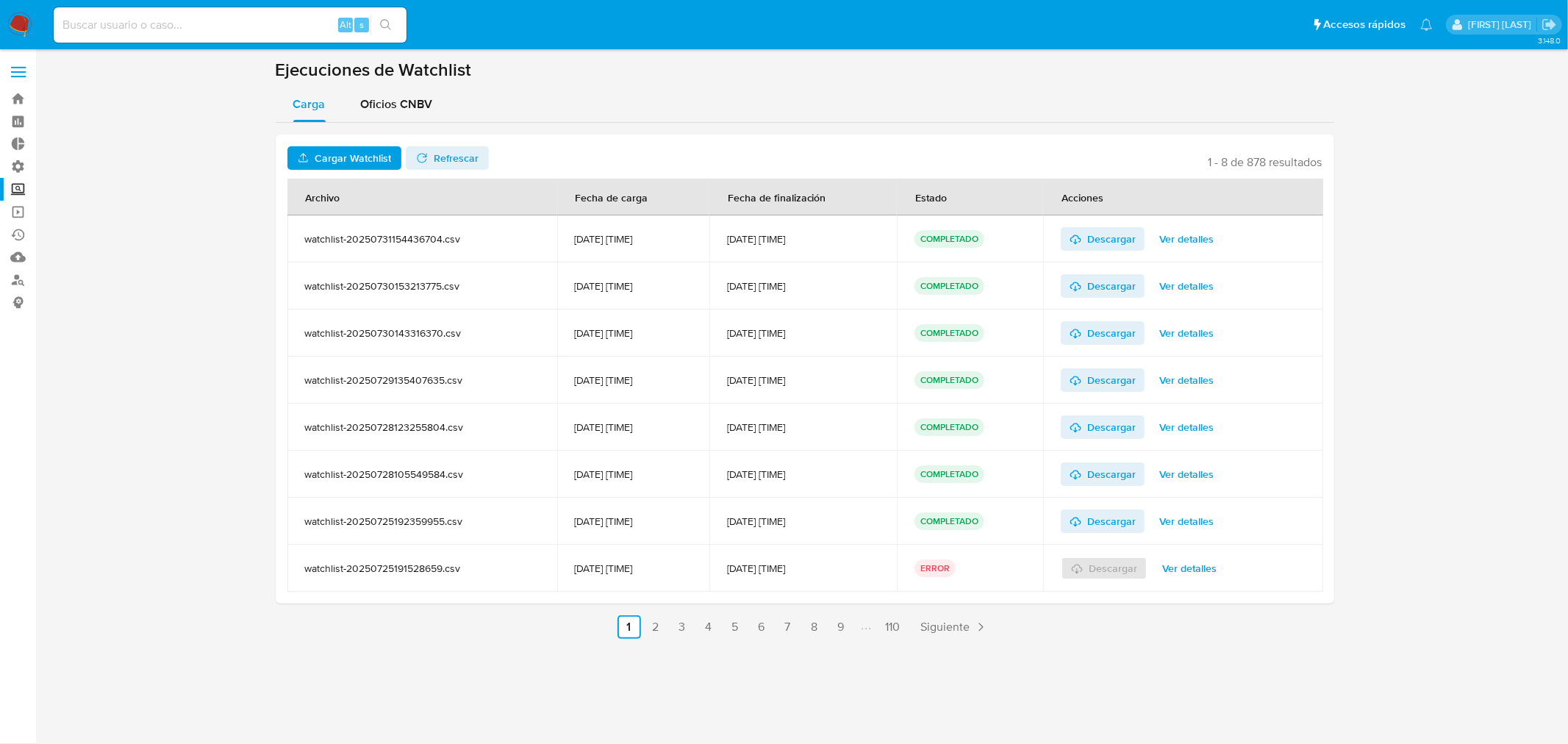click on "Ver detalles" at bounding box center [1186, 239] 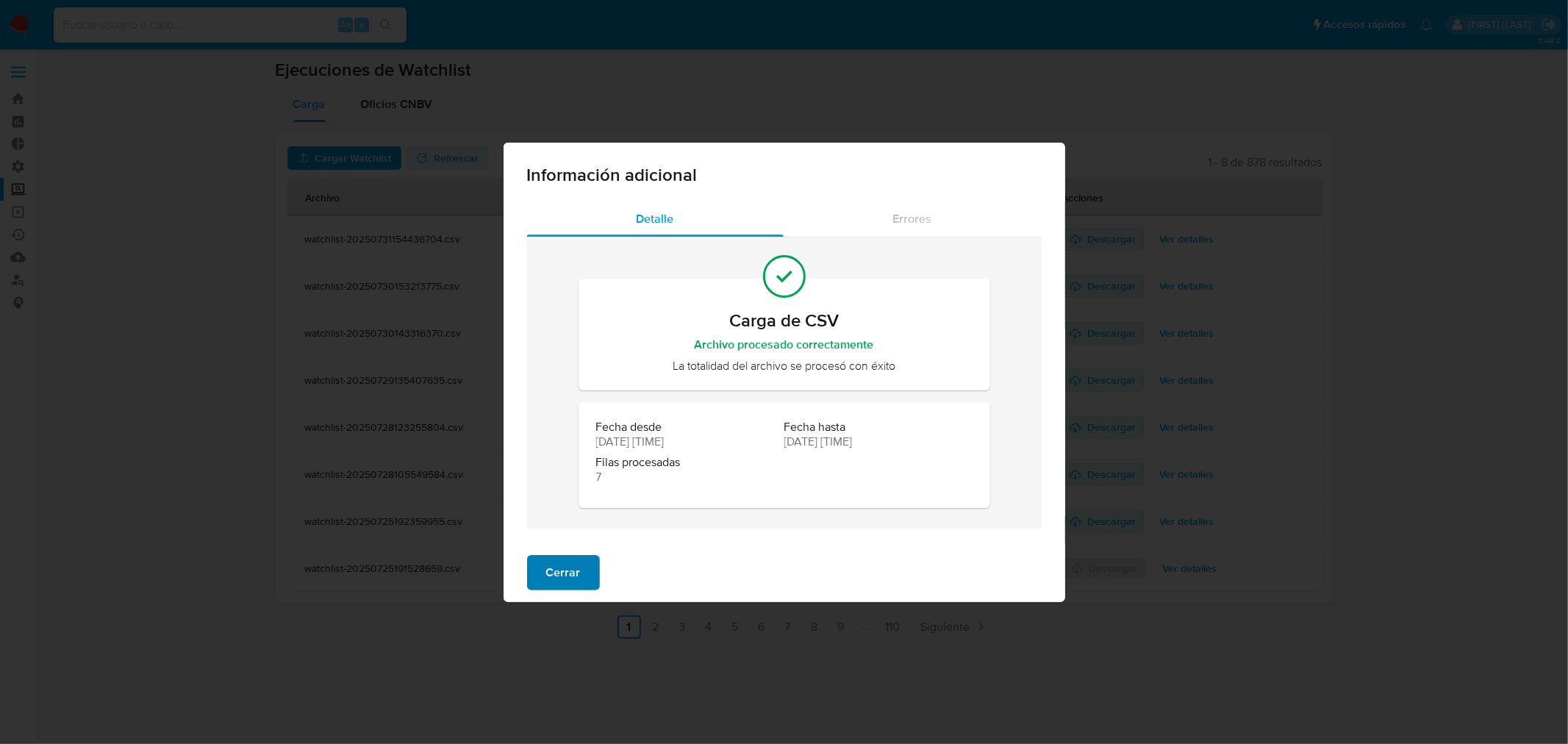 click on "Cerrar" at bounding box center (563, 573) 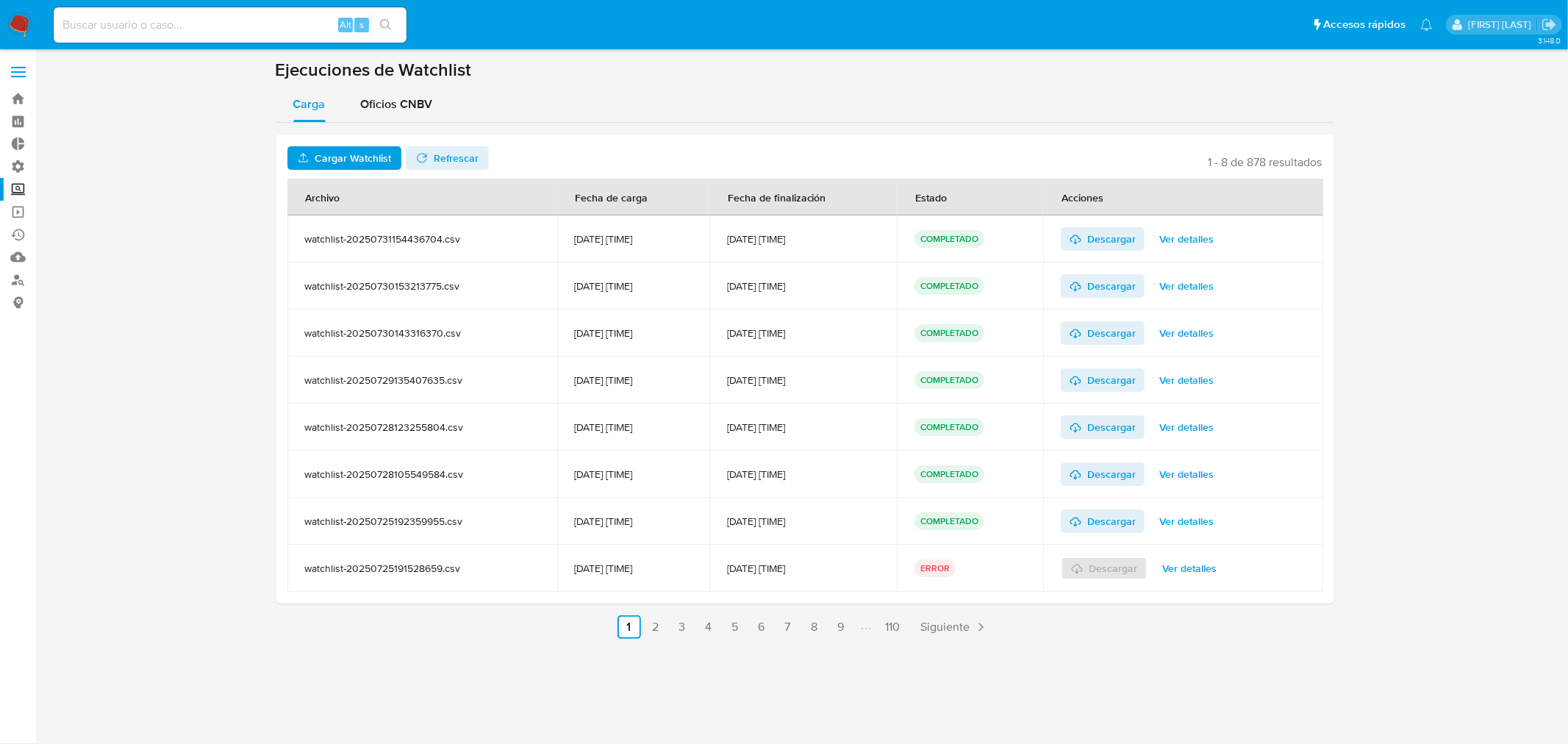 click on "Ver detalles" at bounding box center [1186, 239] 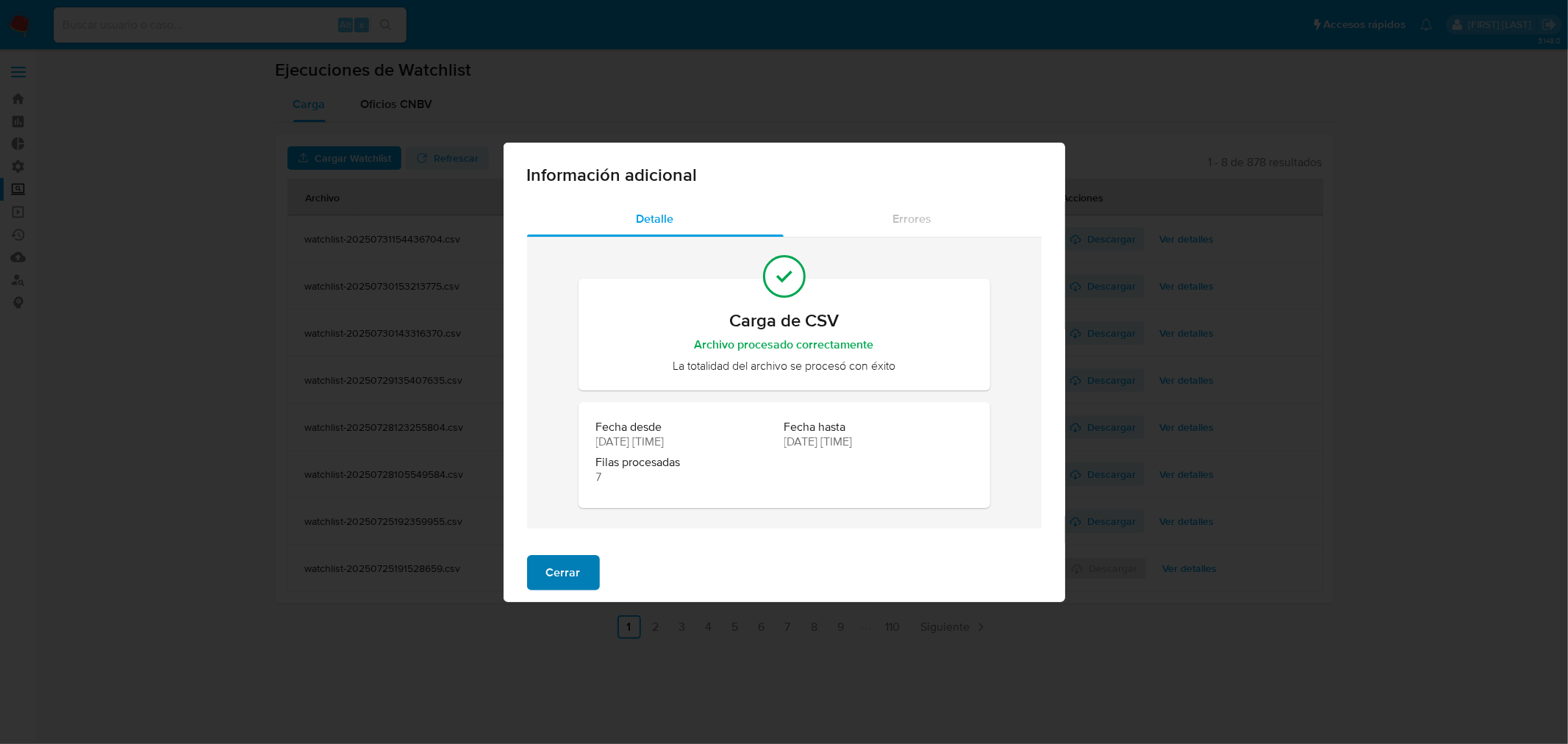click on "Cerrar" at bounding box center (563, 573) 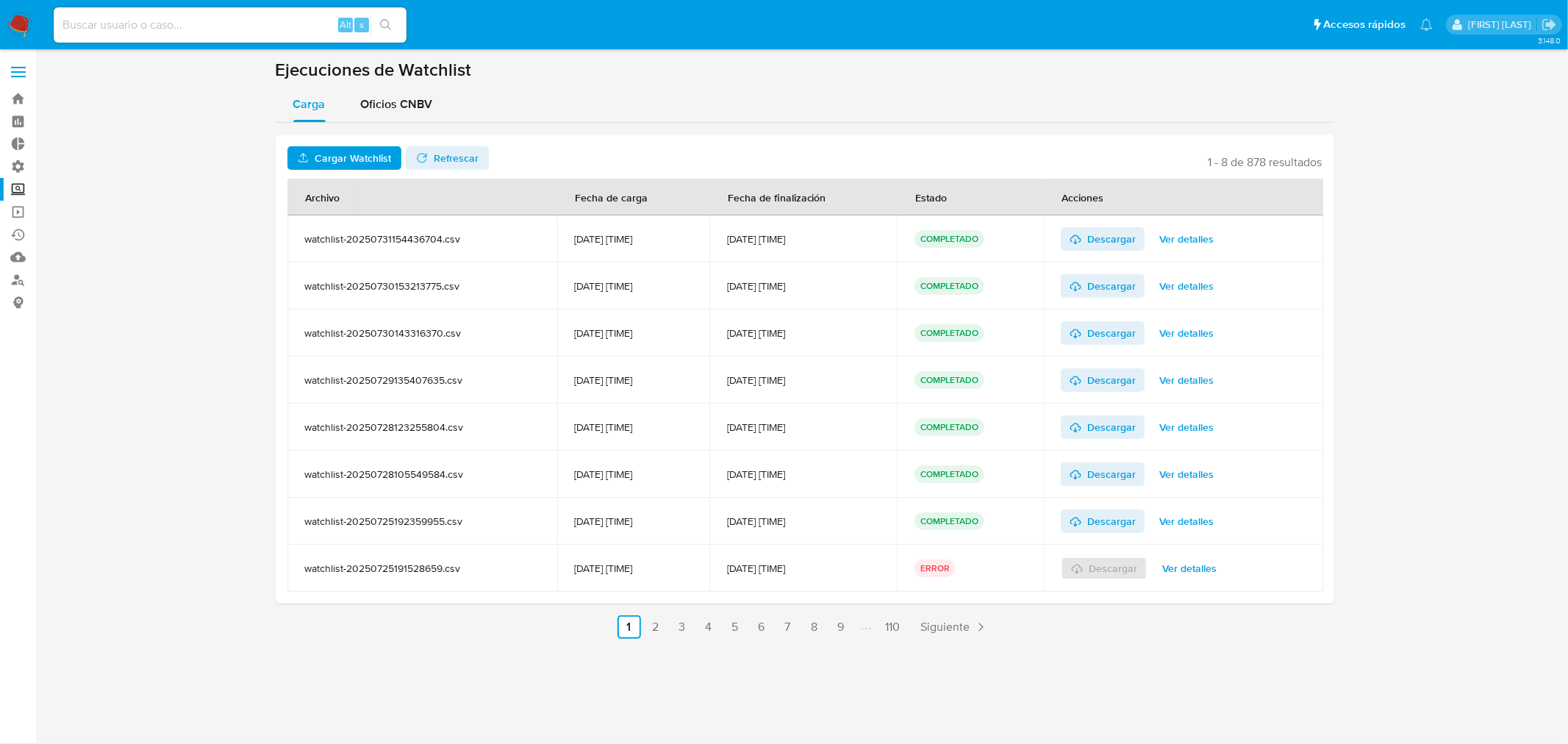 click at bounding box center [804, 348] 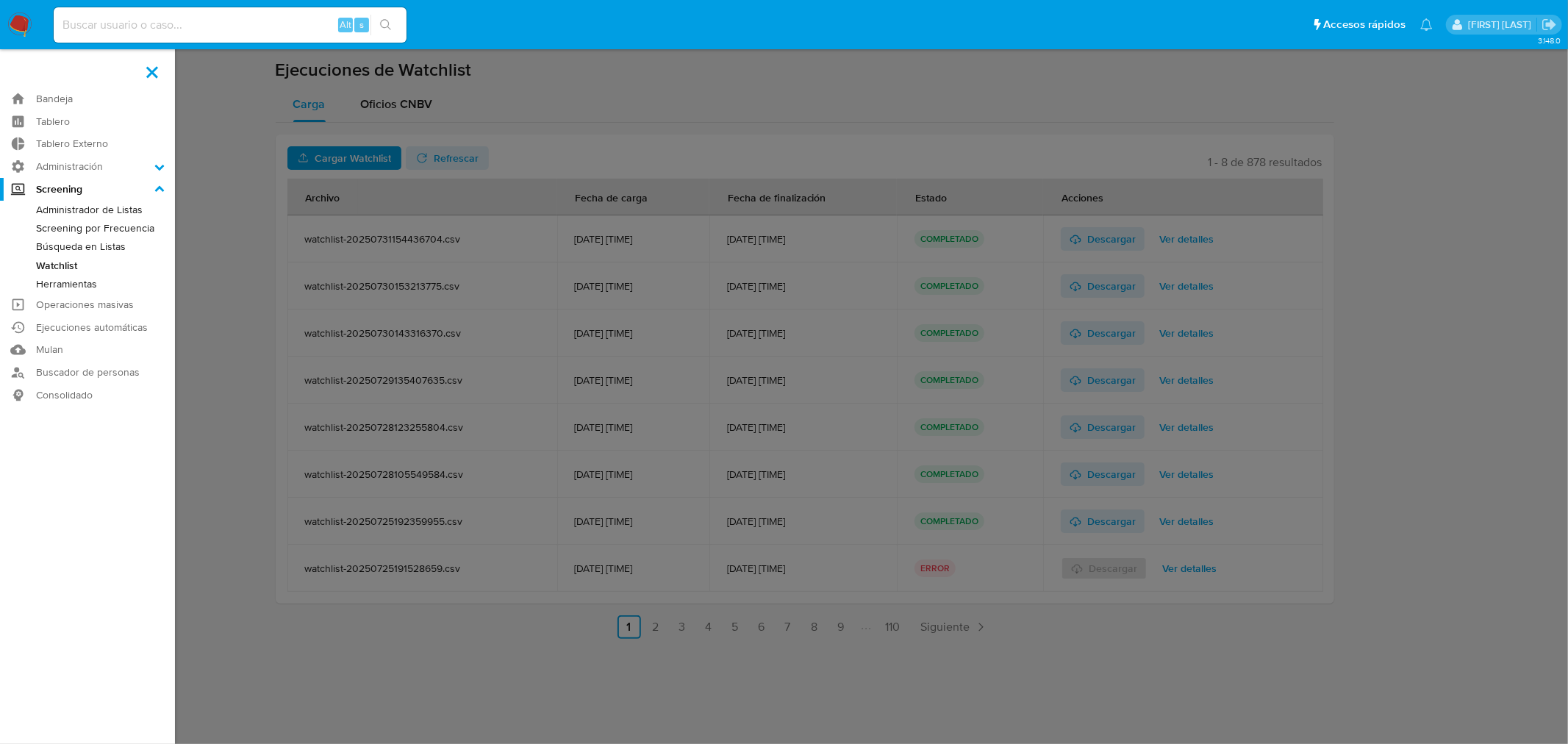 click on "Screening" at bounding box center [0, 0] 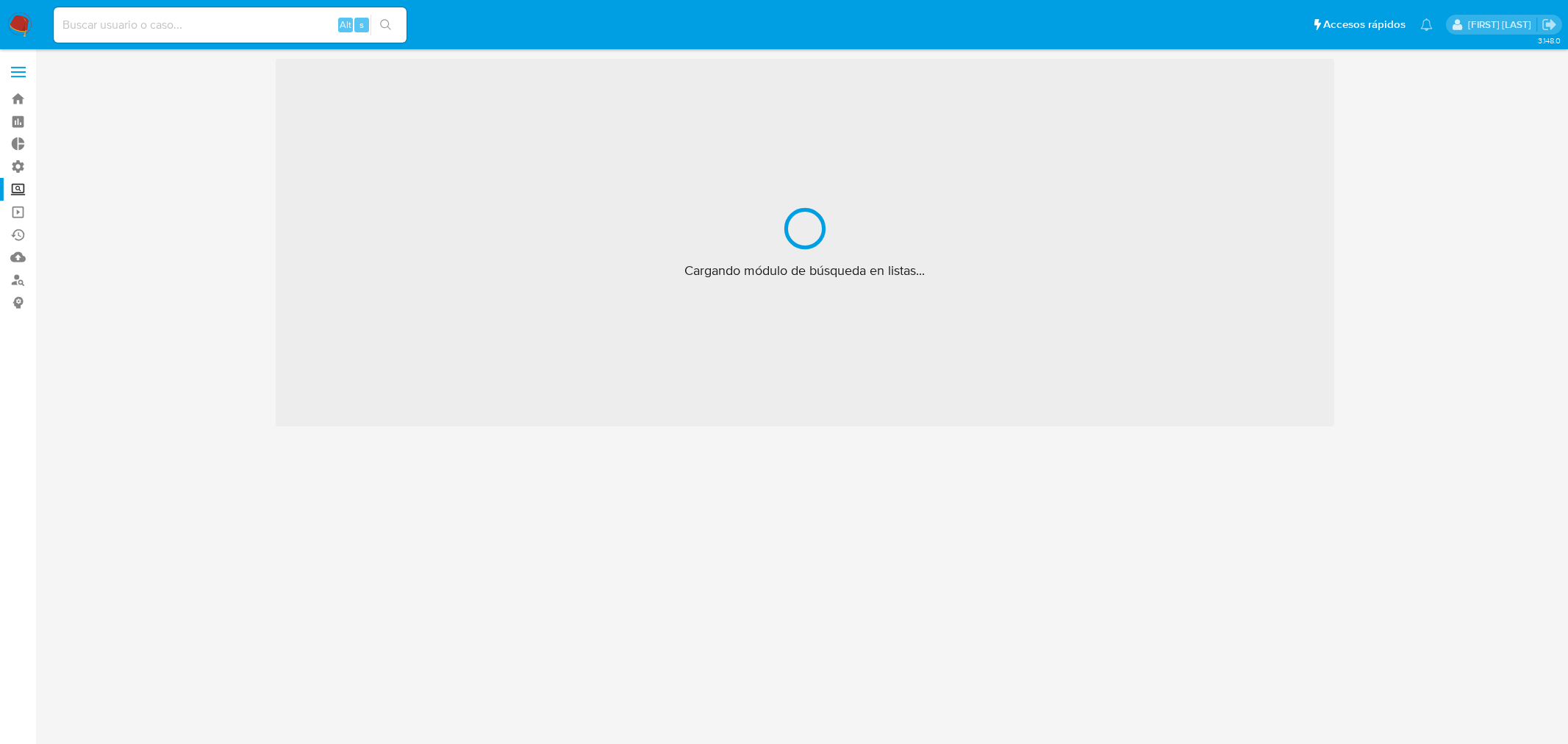 scroll, scrollTop: 0, scrollLeft: 0, axis: both 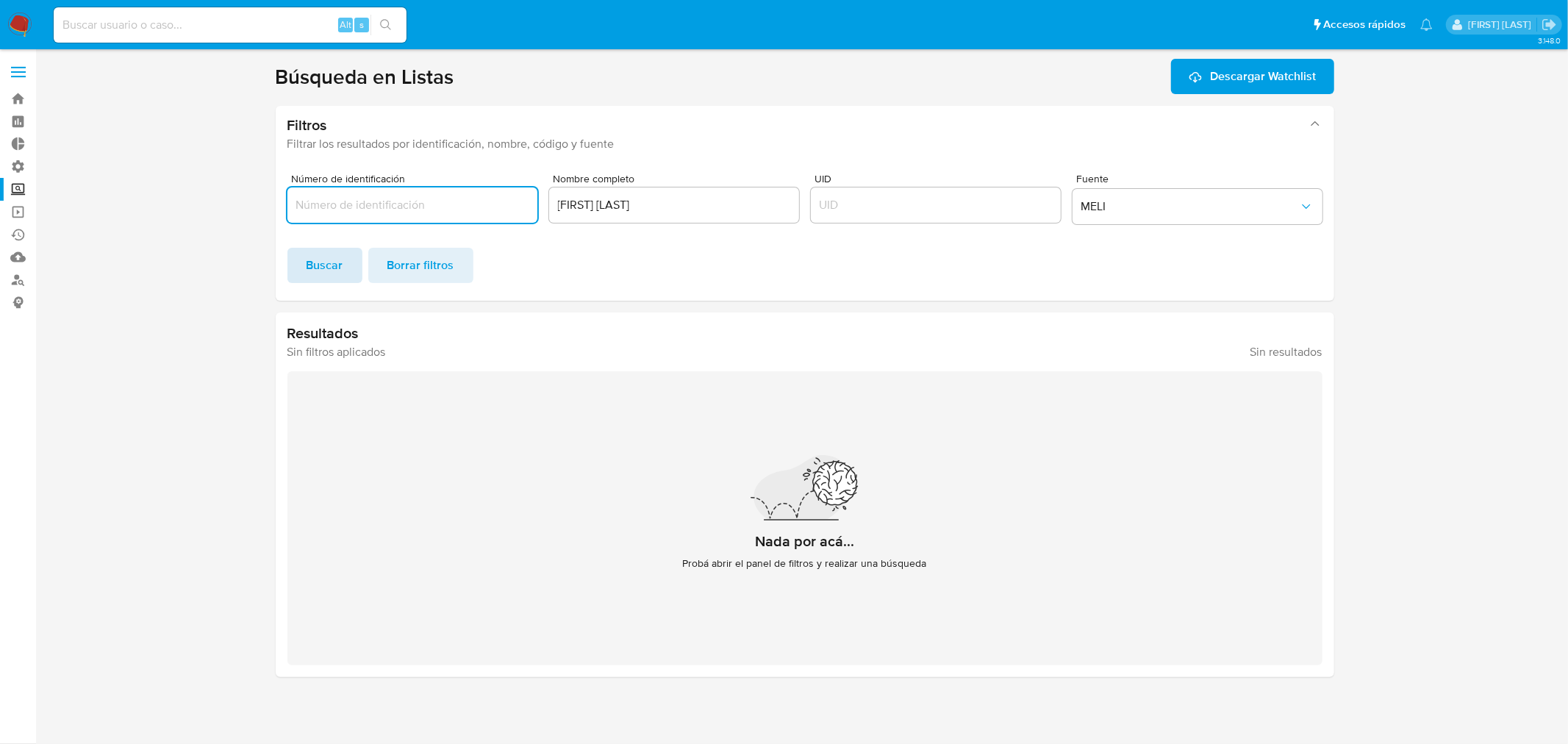 click on "Buscar" at bounding box center [325, 265] 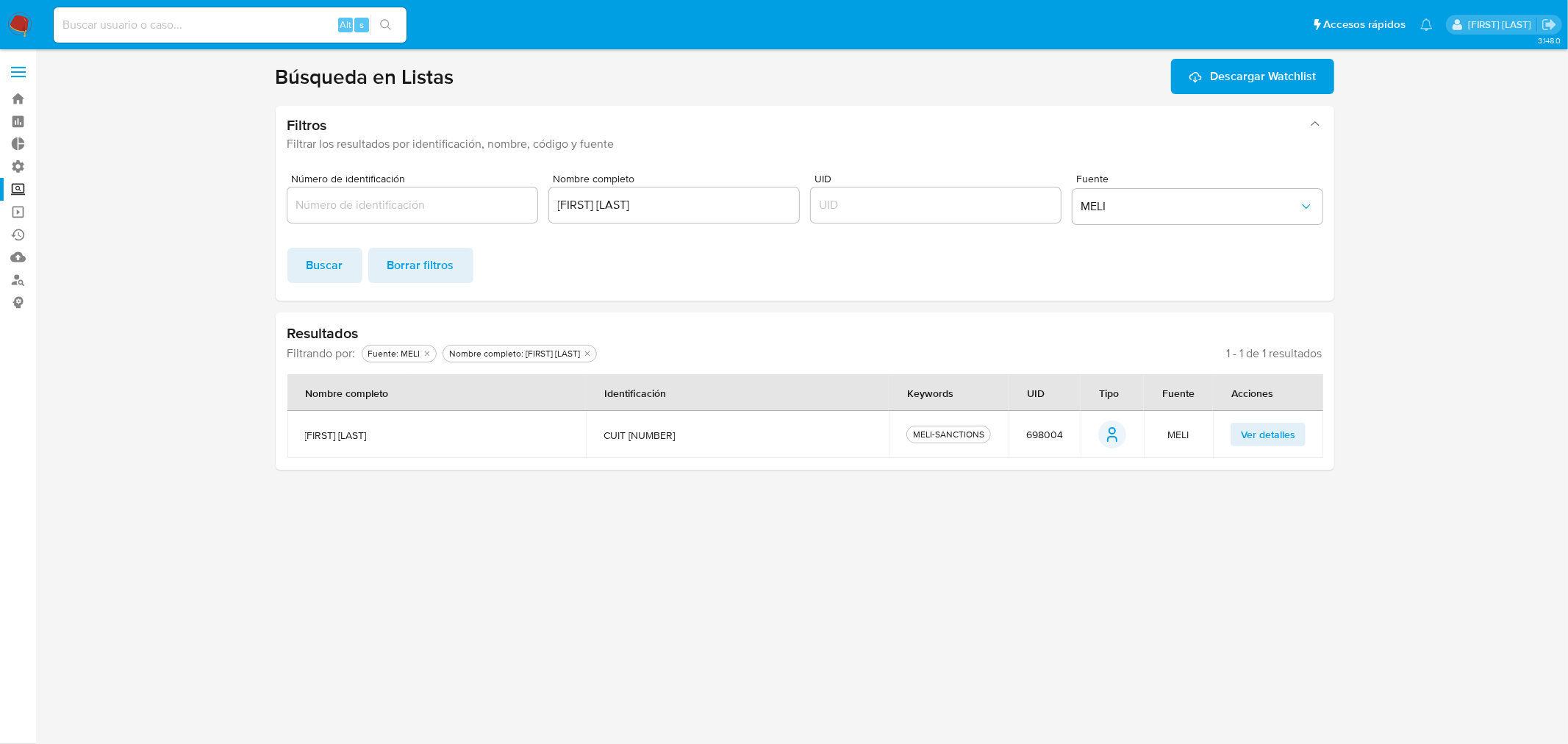 click on "Ver detalles" at bounding box center (1268, 434) 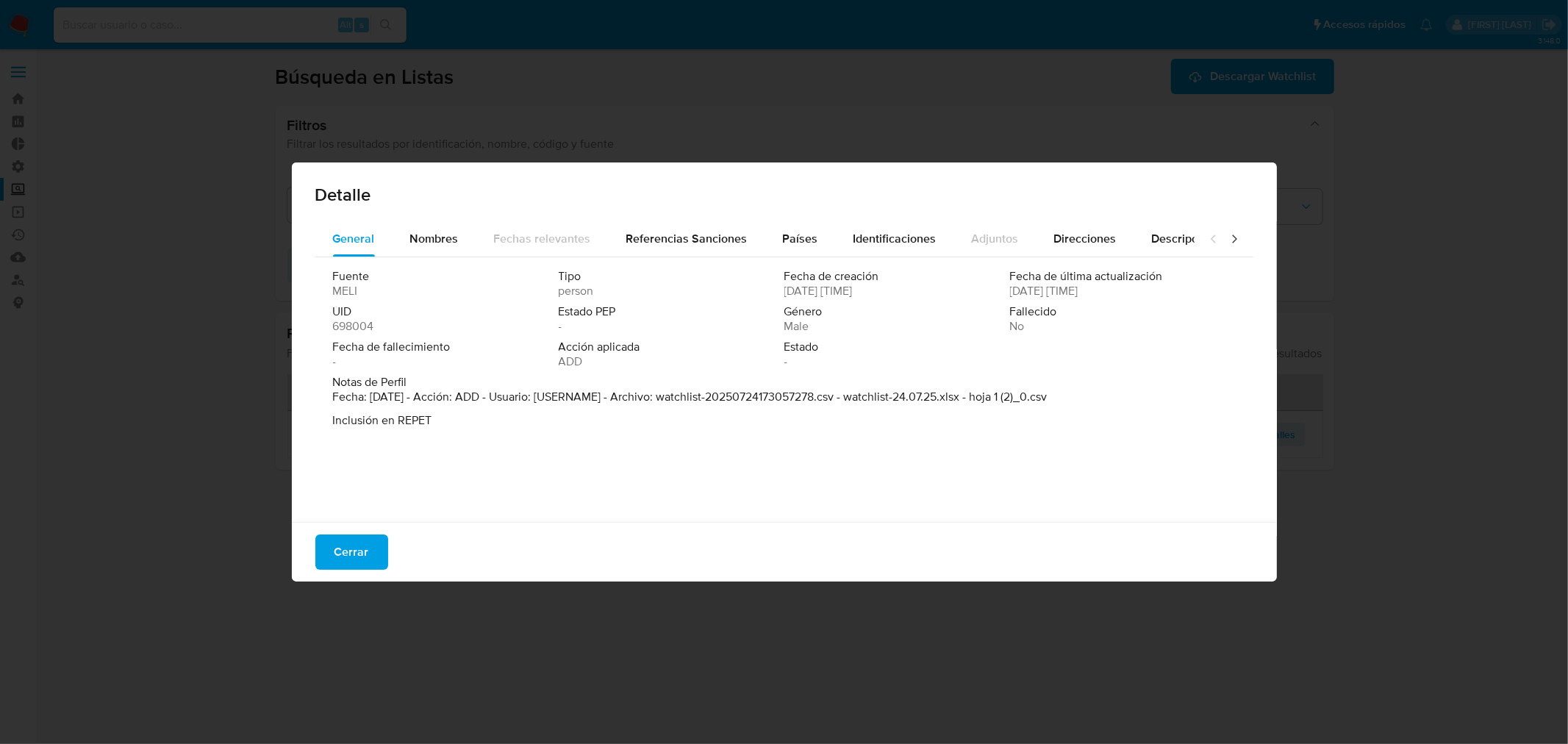 drag, startPoint x: 442, startPoint y: 398, endPoint x: 451, endPoint y: 398, distance: 9 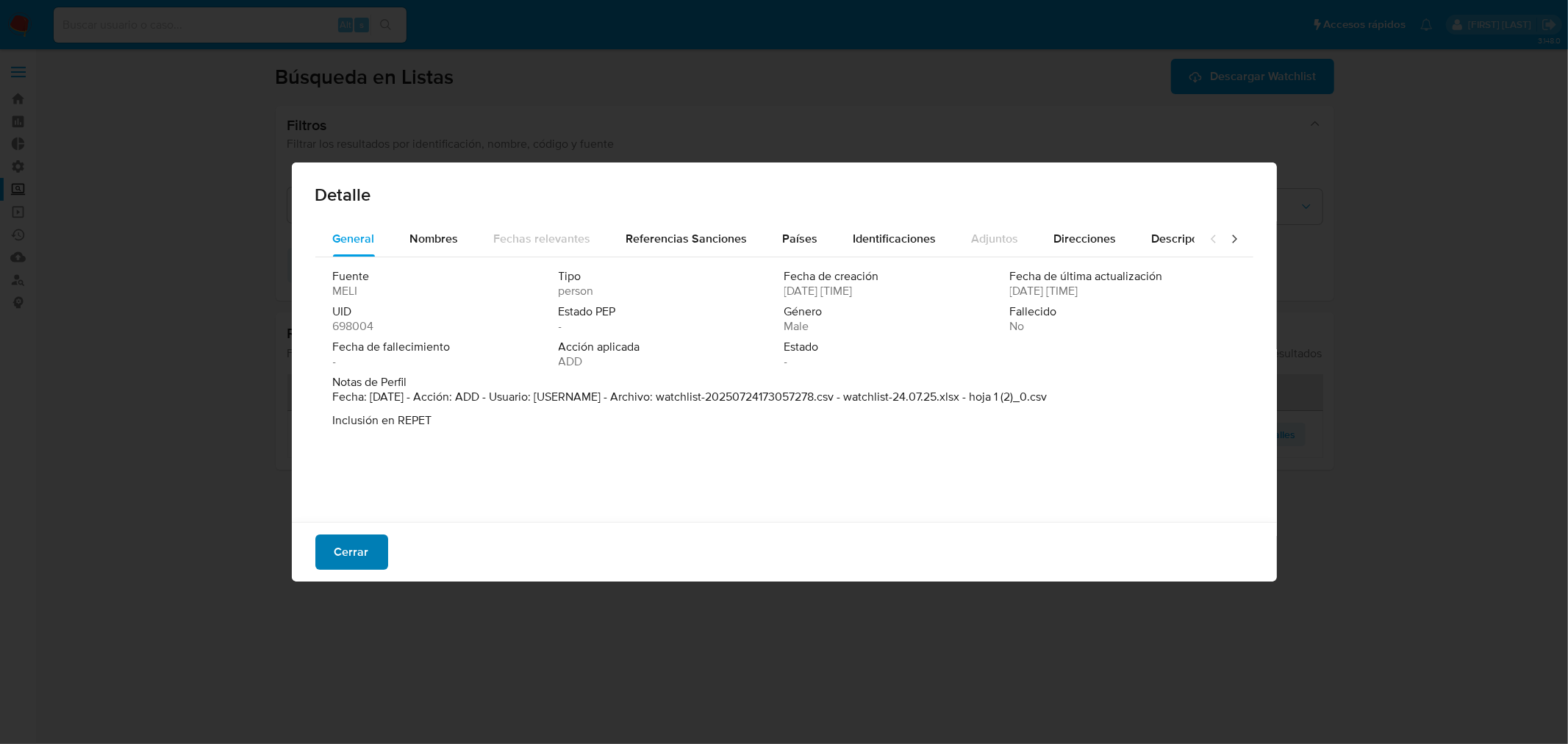 click on "Cerrar" at bounding box center [351, 552] 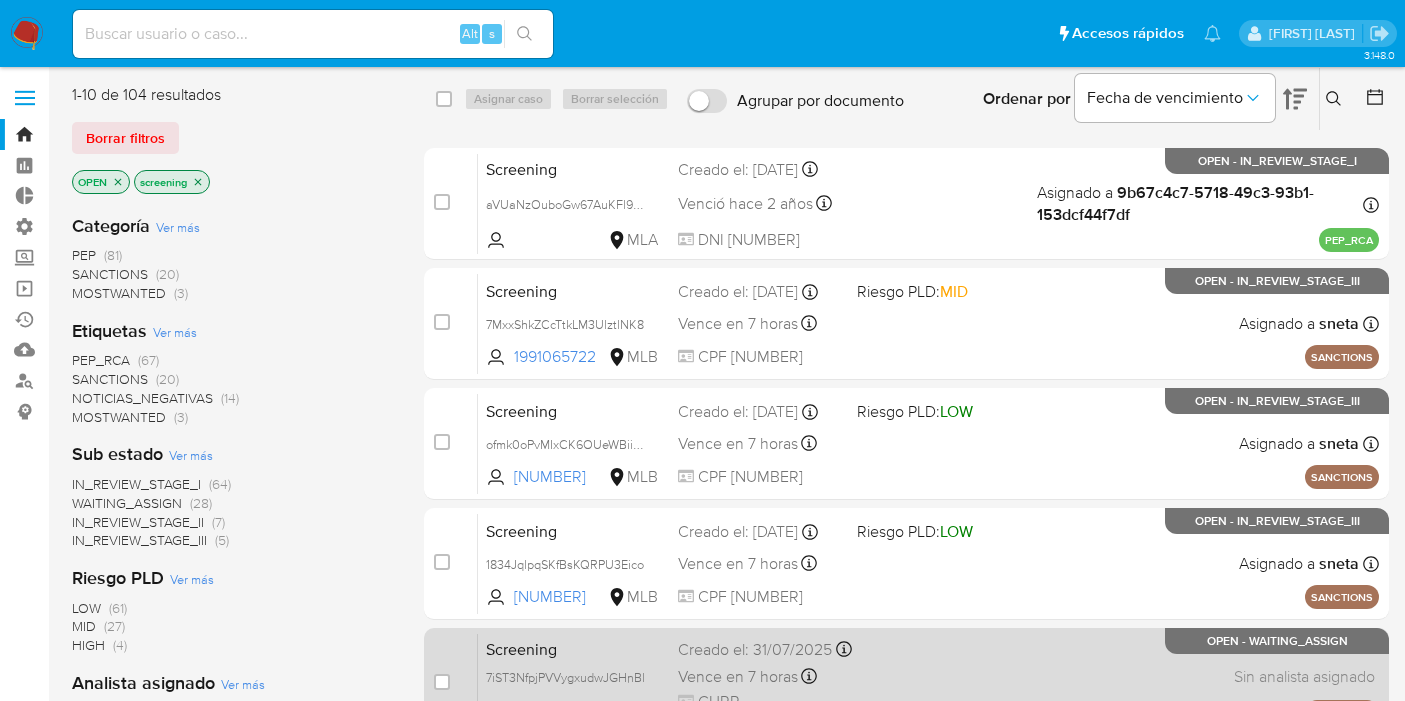 scroll, scrollTop: 0, scrollLeft: 0, axis: both 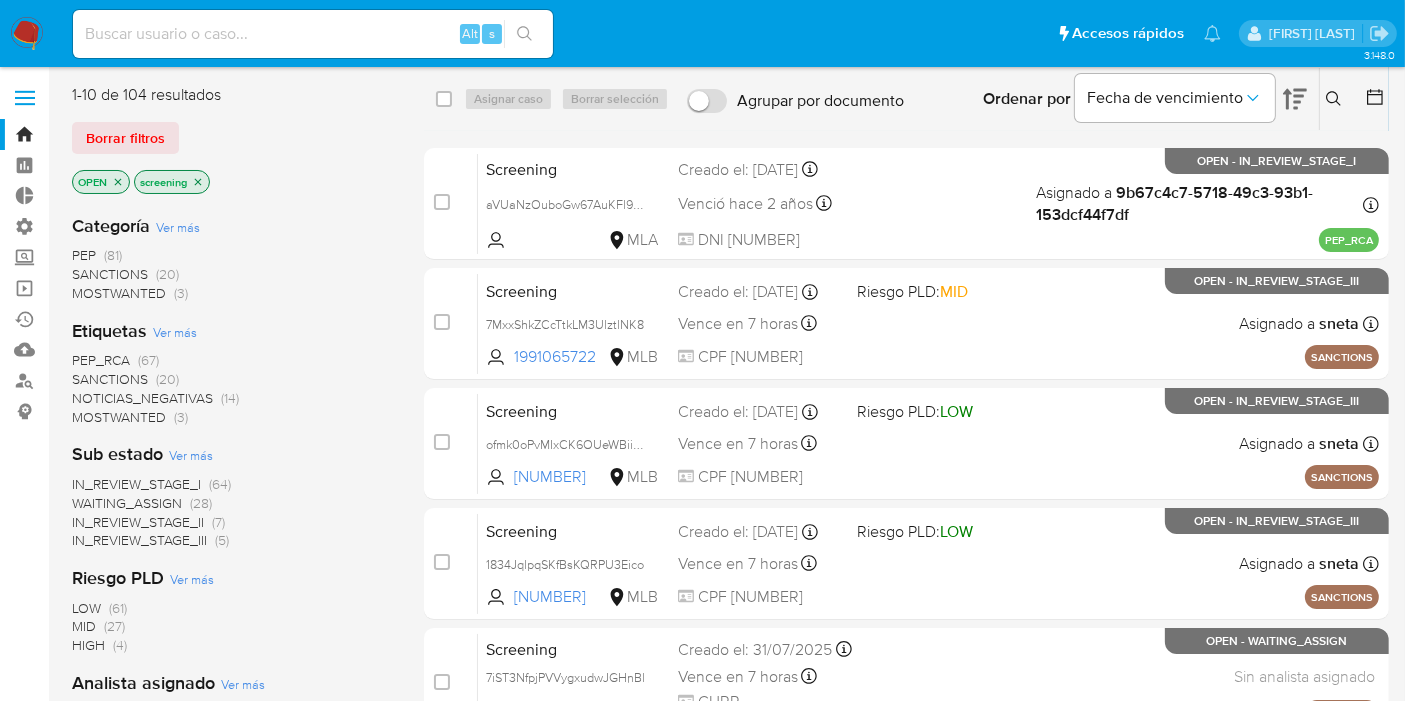 click on "Borrar filtros" at bounding box center [232, 138] 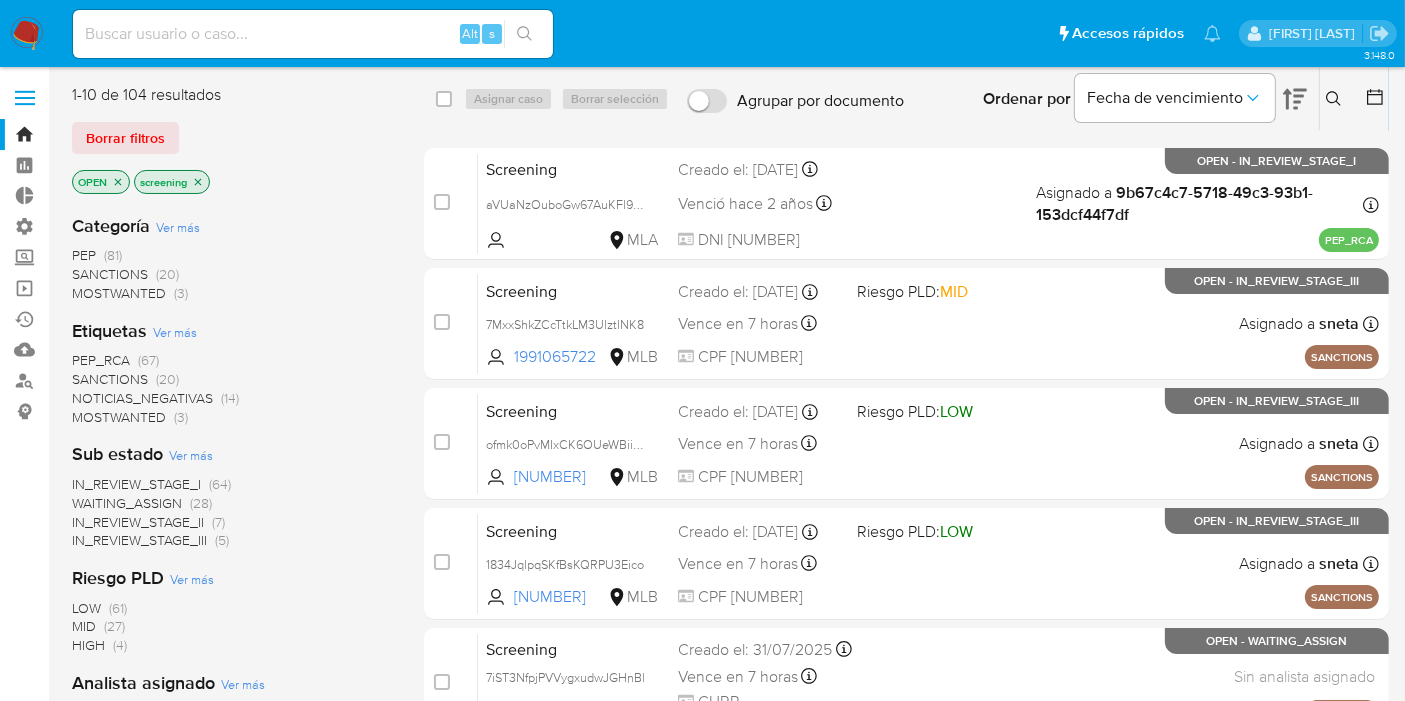 click on "Borrar filtros" at bounding box center (232, 138) 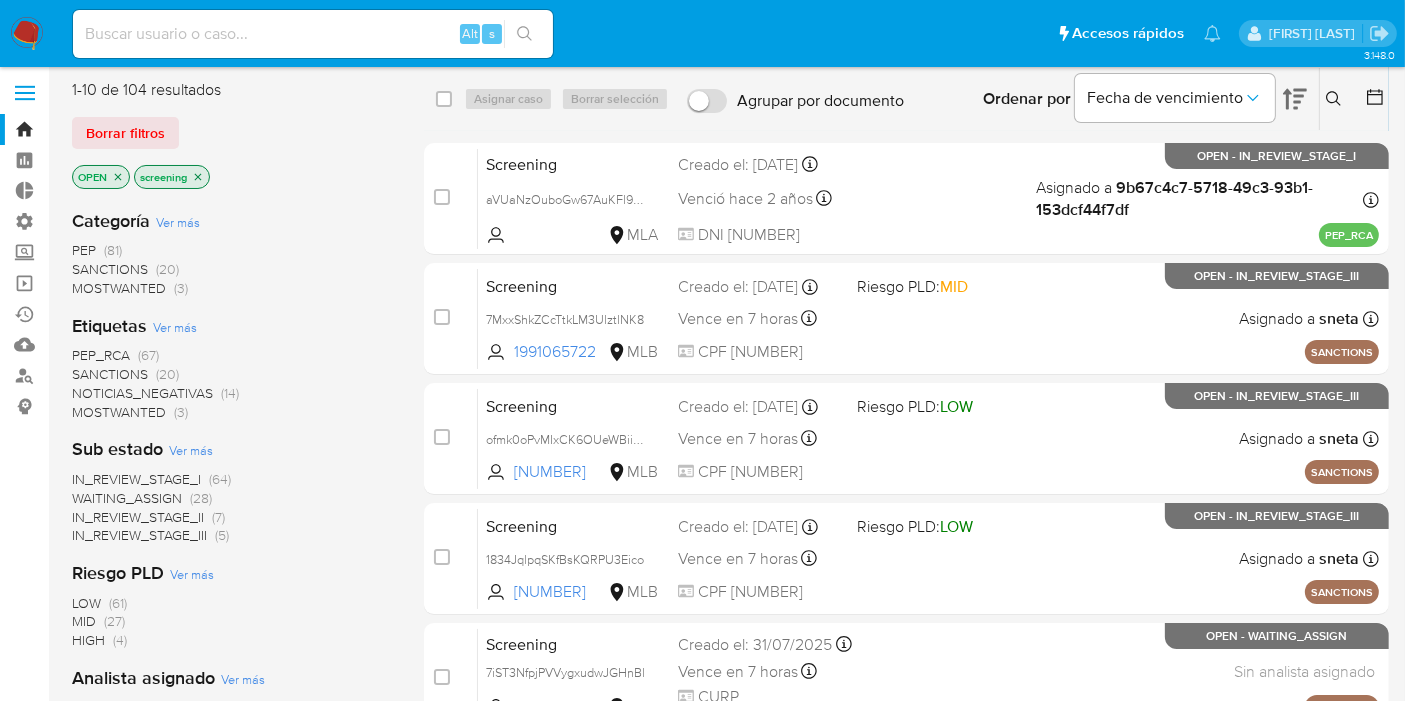 scroll, scrollTop: 0, scrollLeft: 0, axis: both 